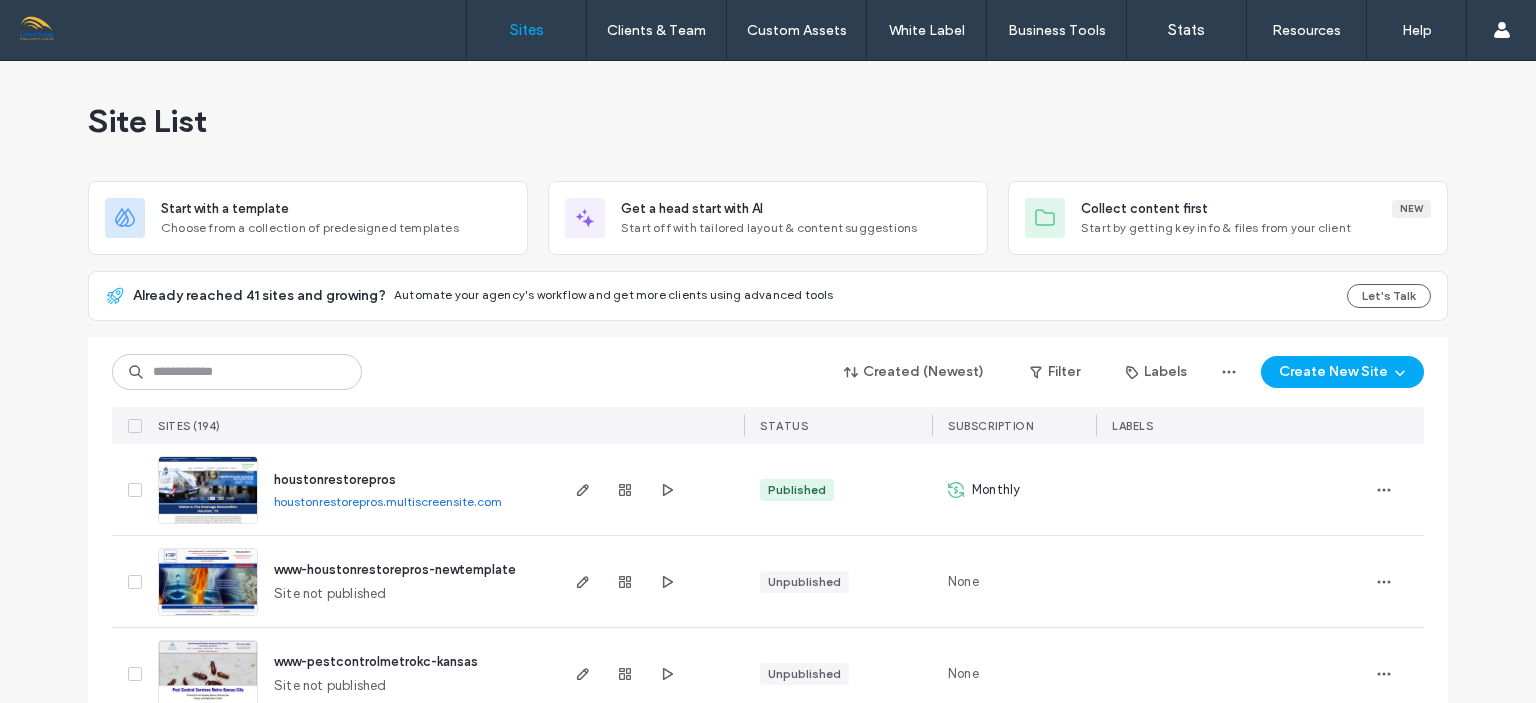 scroll, scrollTop: 0, scrollLeft: 0, axis: both 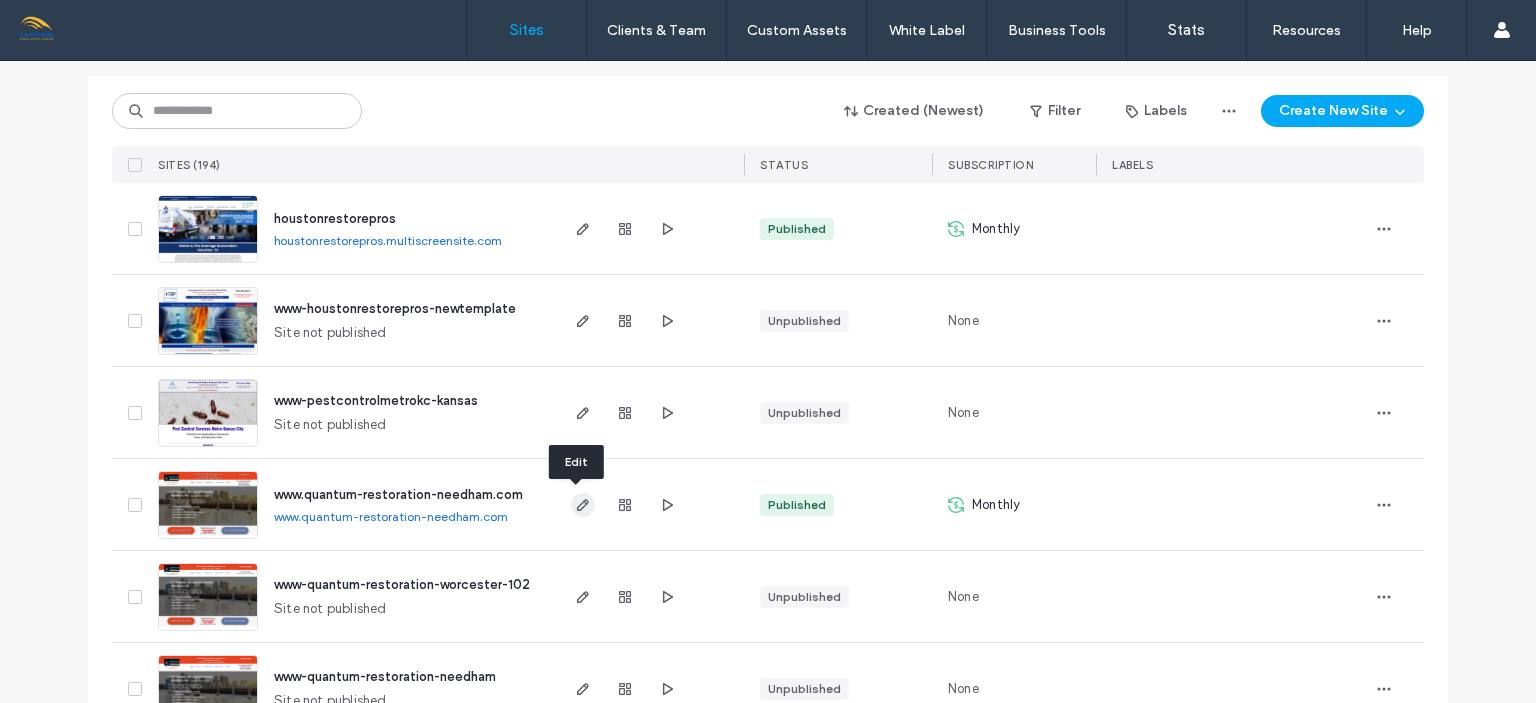 click 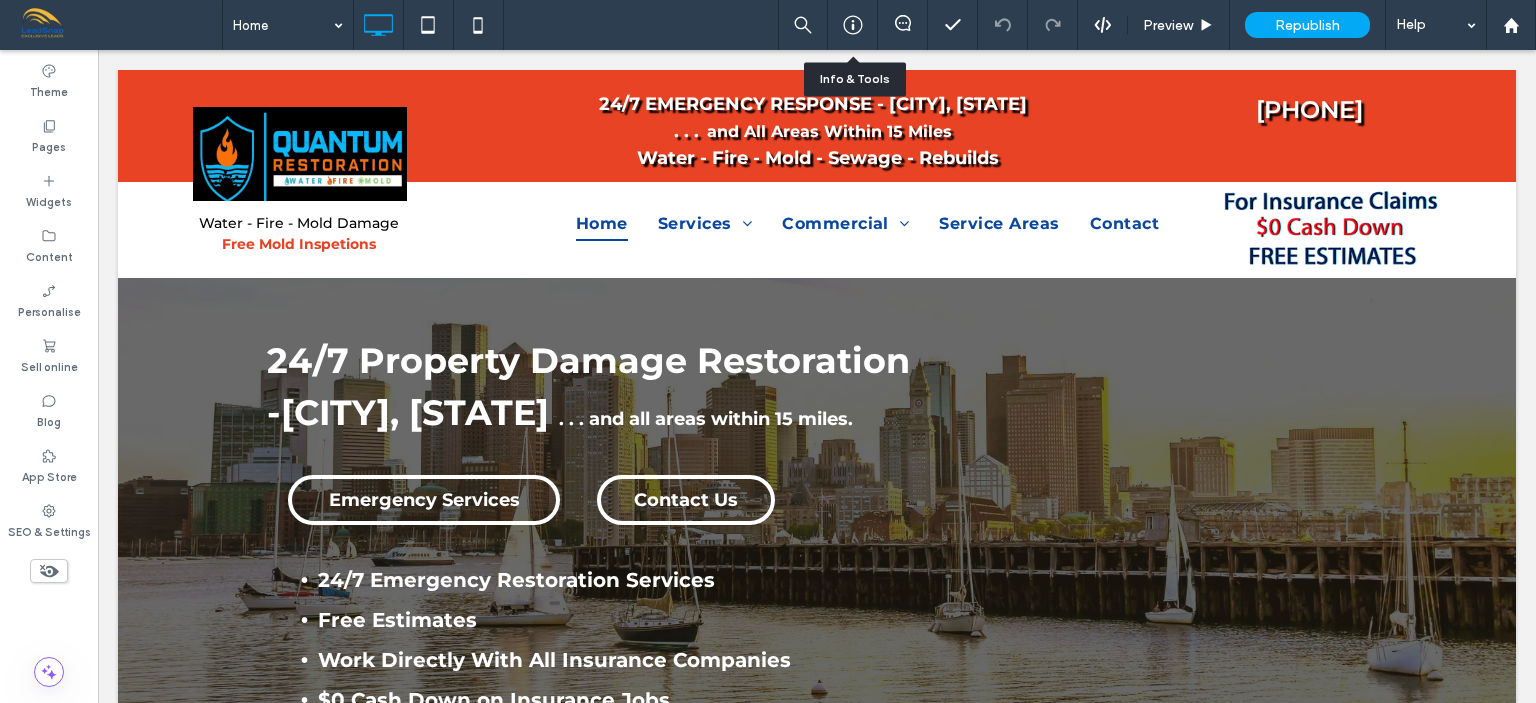 scroll, scrollTop: 0, scrollLeft: 0, axis: both 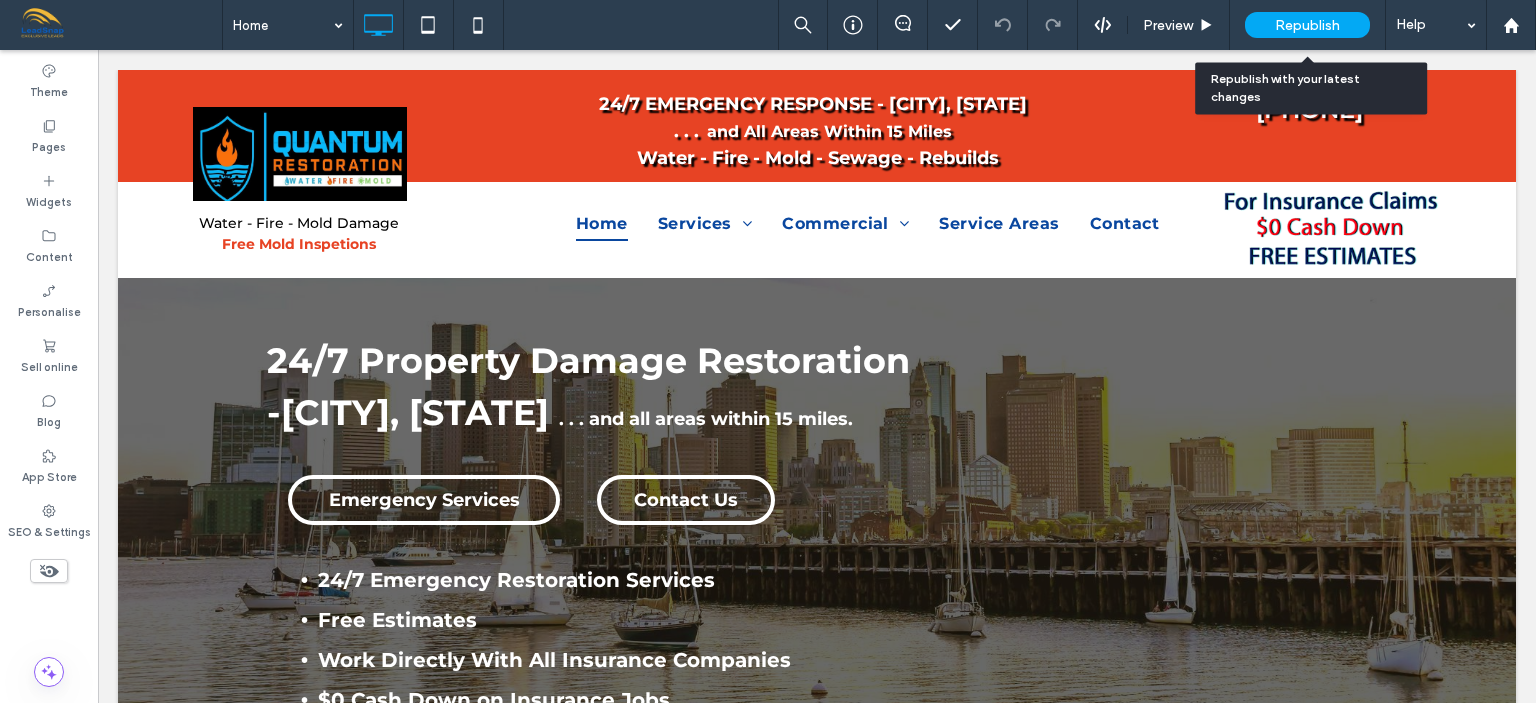 click on "Republish" at bounding box center [1307, 25] 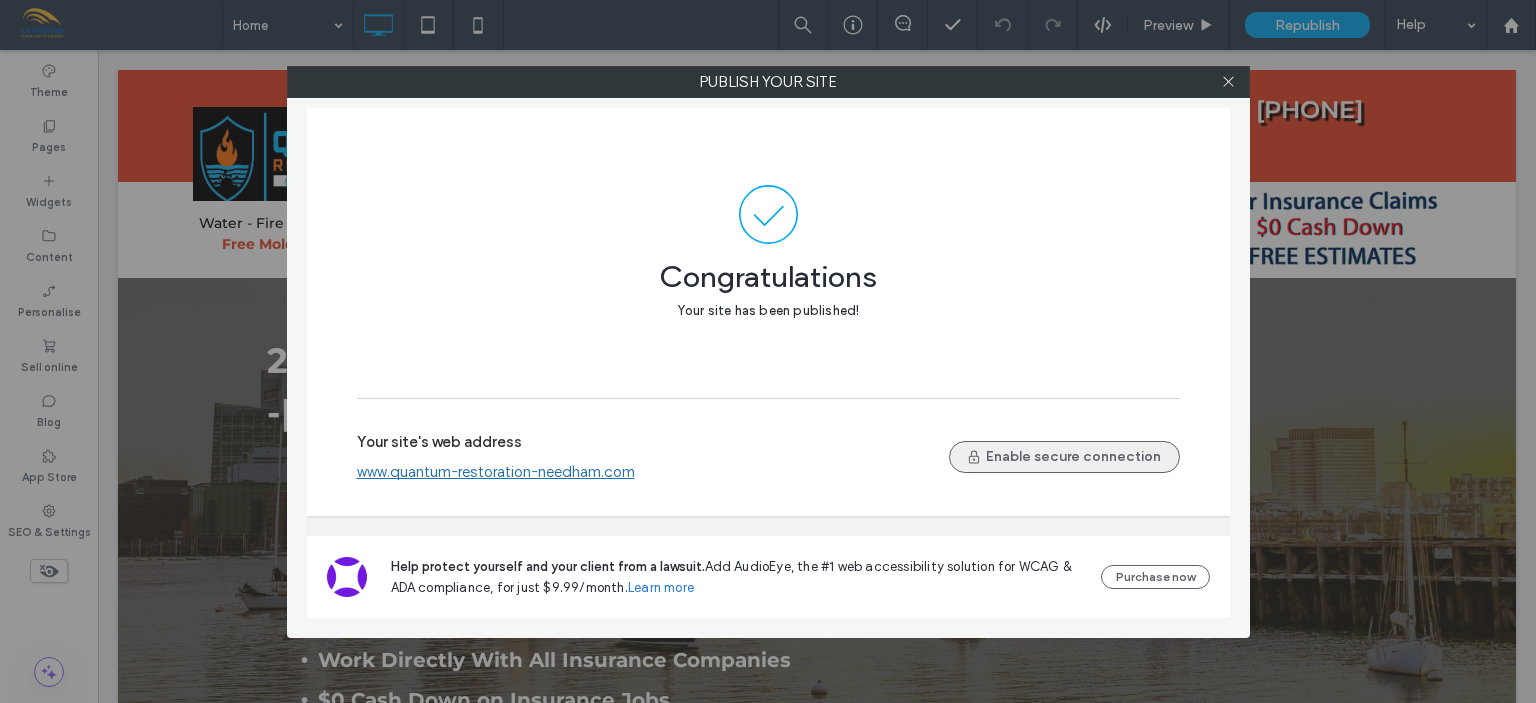click on "Enable secure connection" at bounding box center (1064, 457) 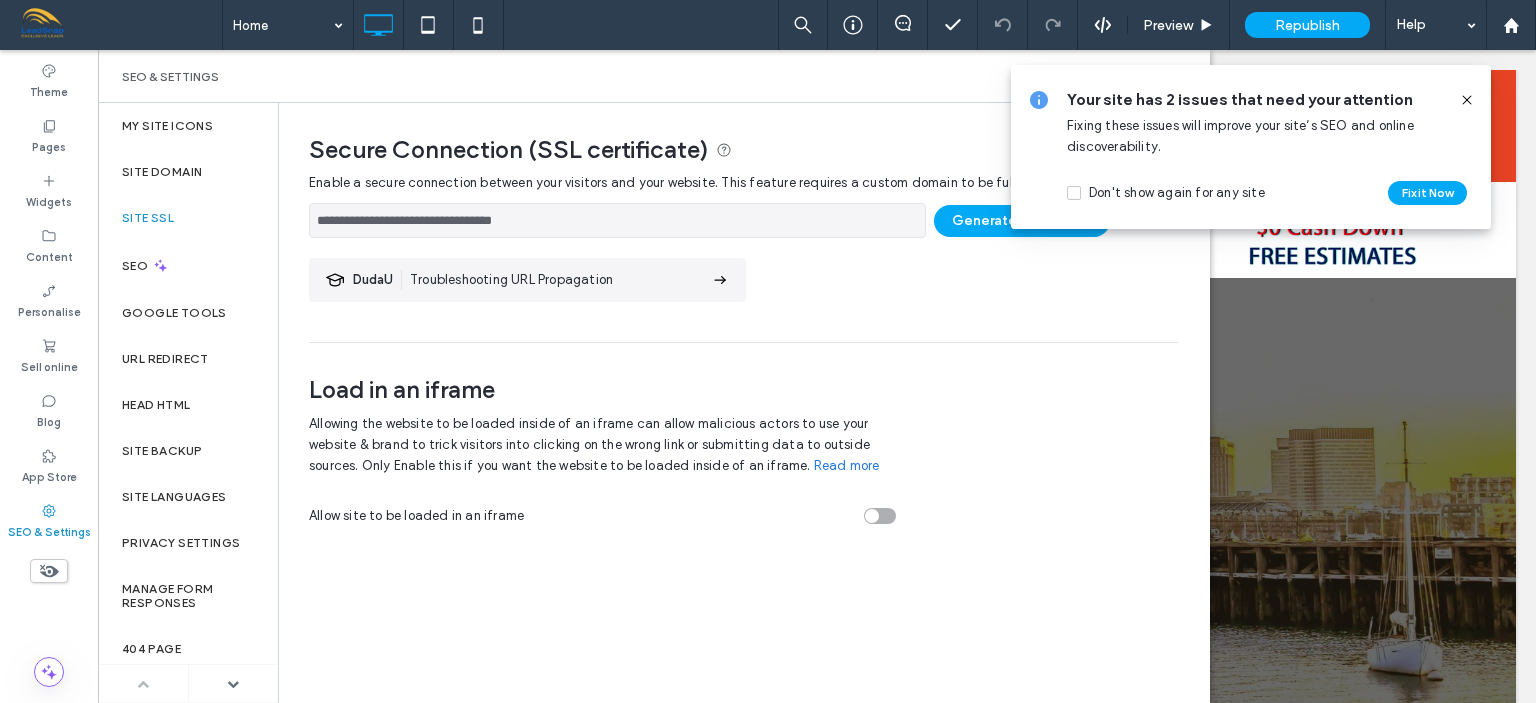 click 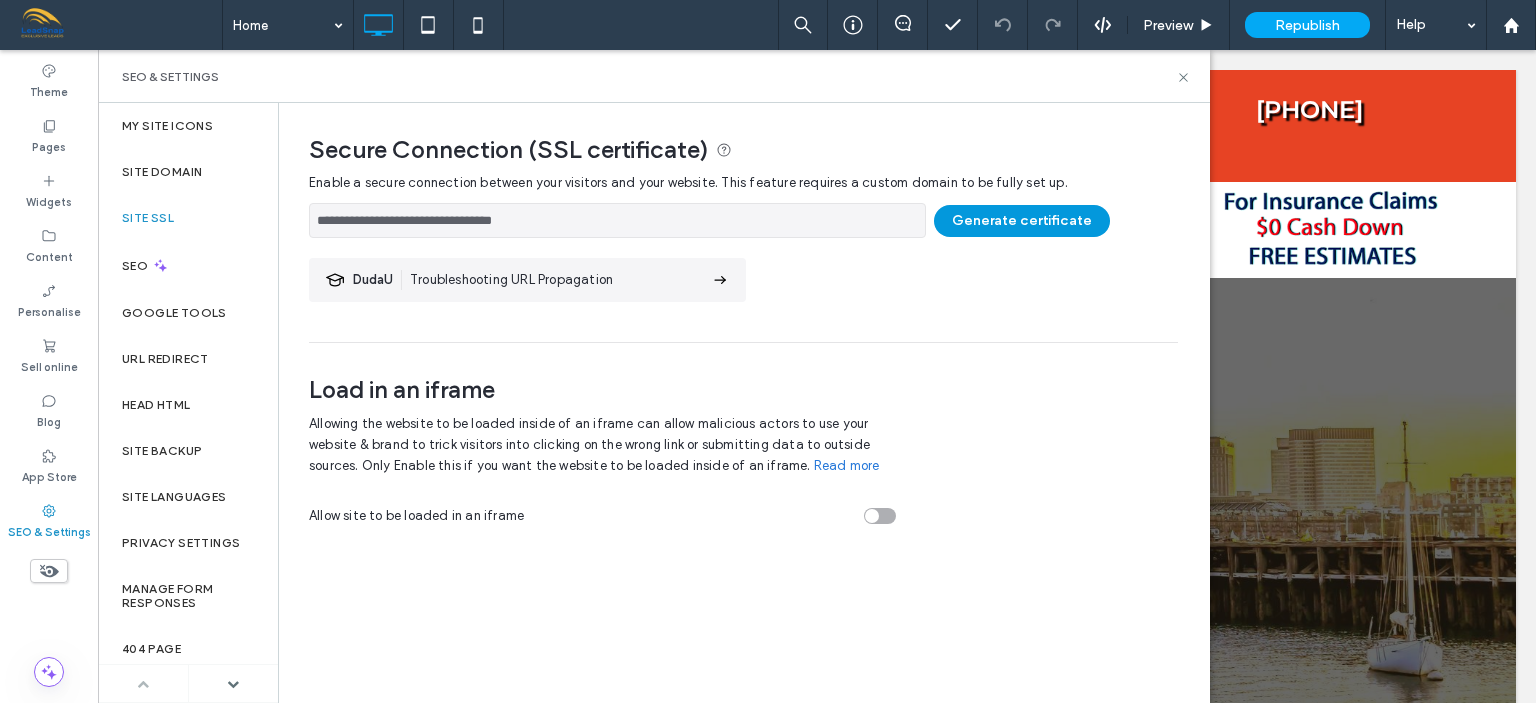 click on "Generate certificate" at bounding box center [1022, 221] 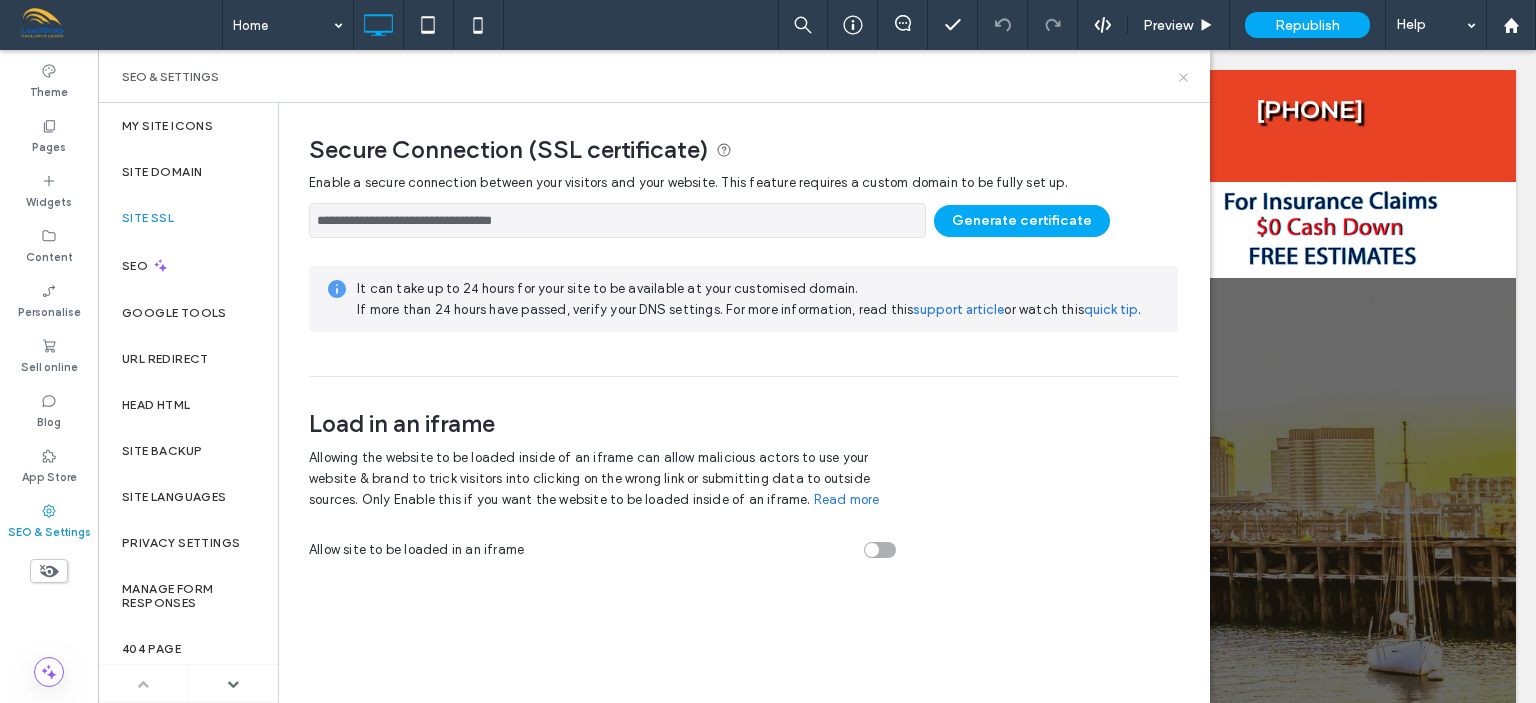 click 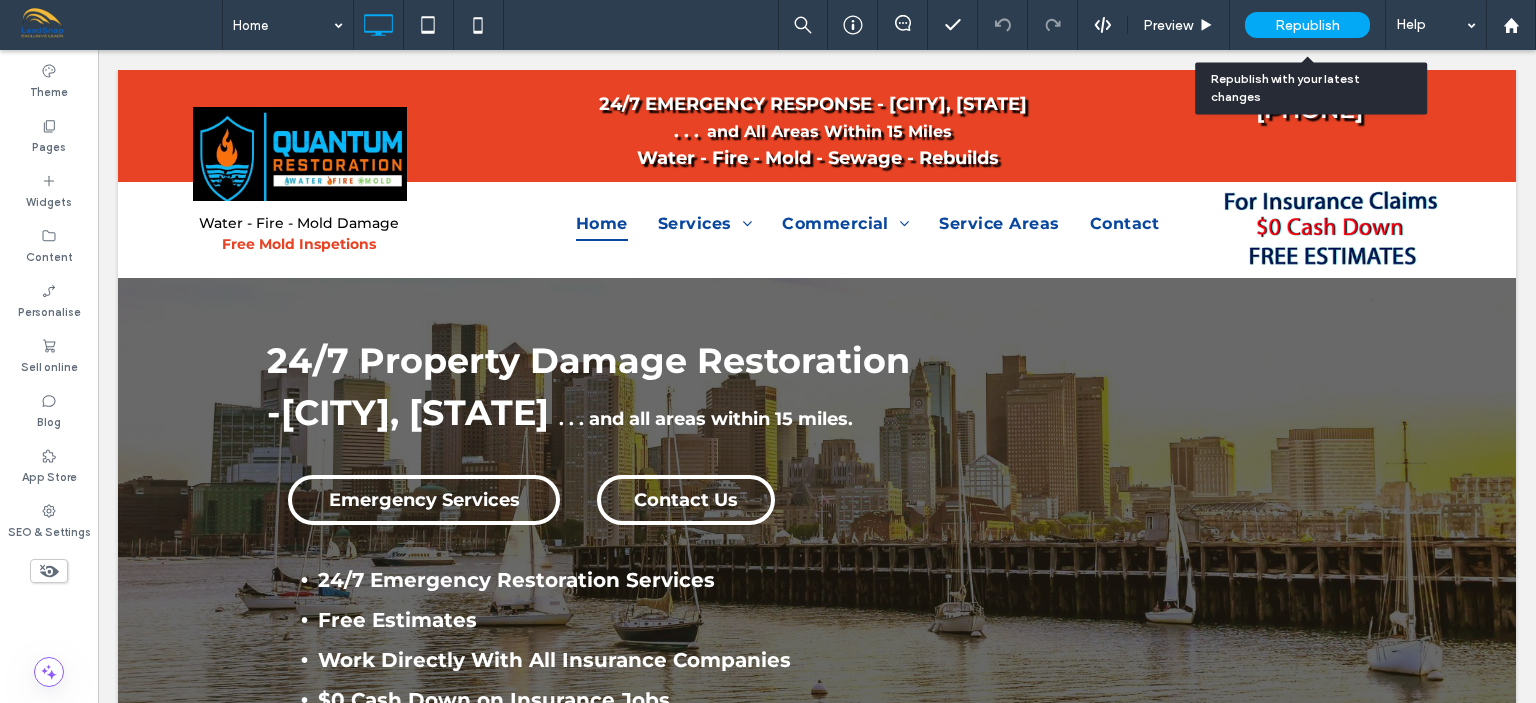click on "Republish" at bounding box center [1307, 25] 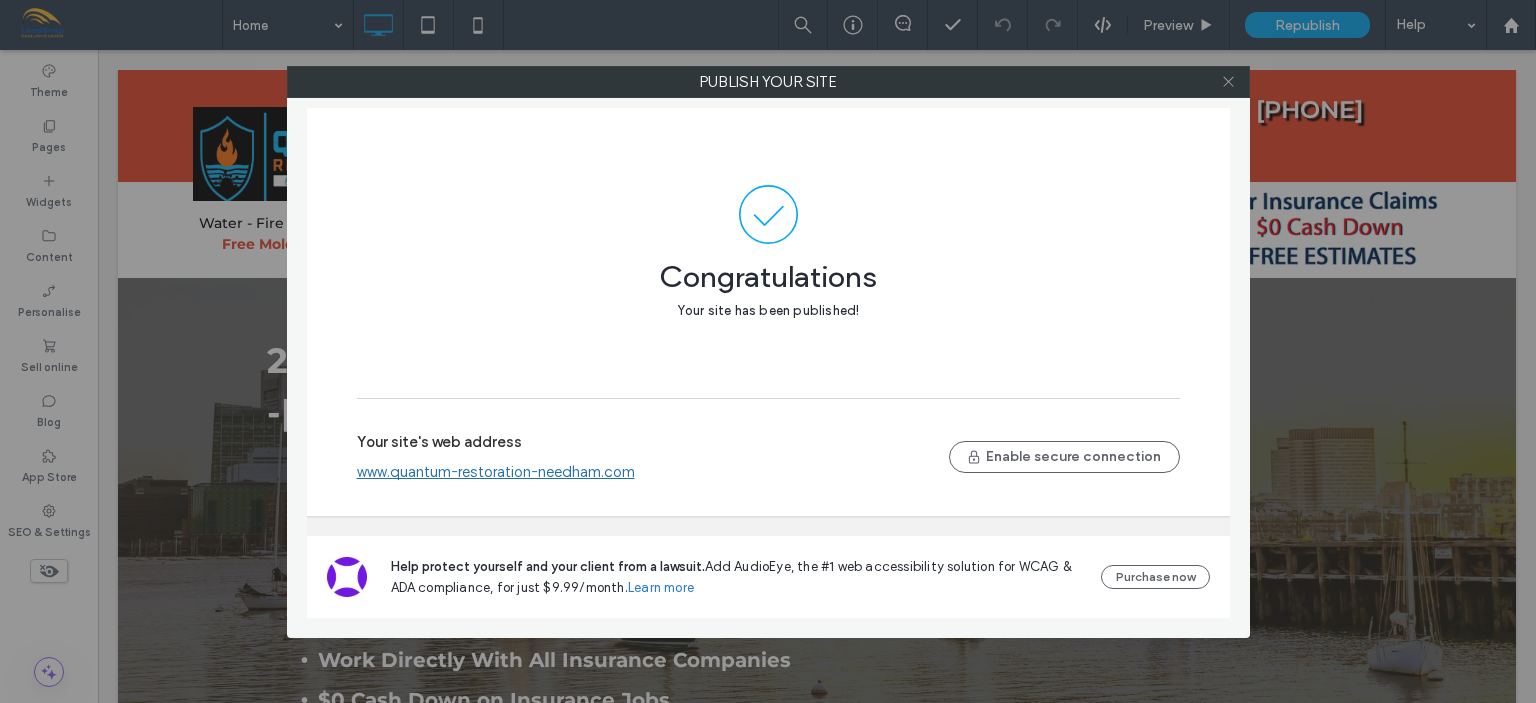 click 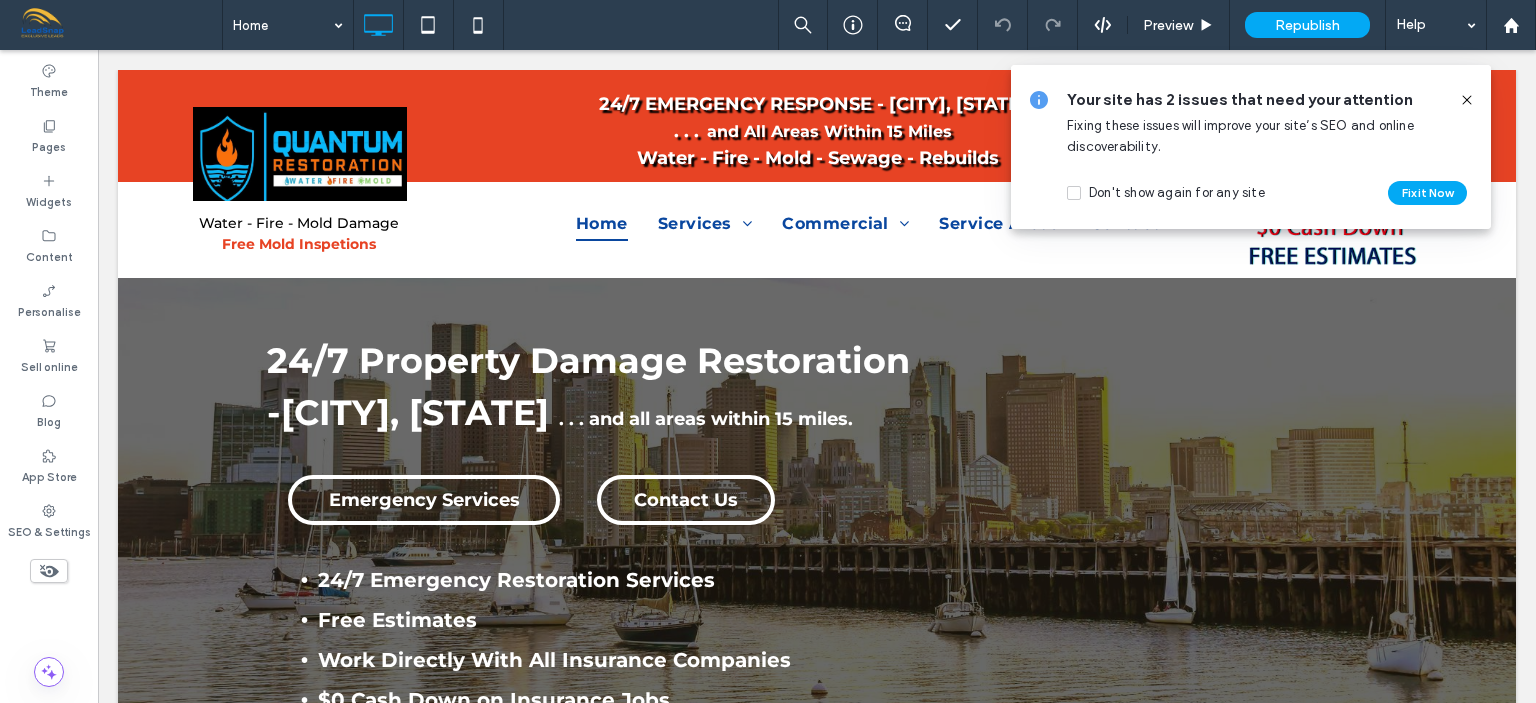 click 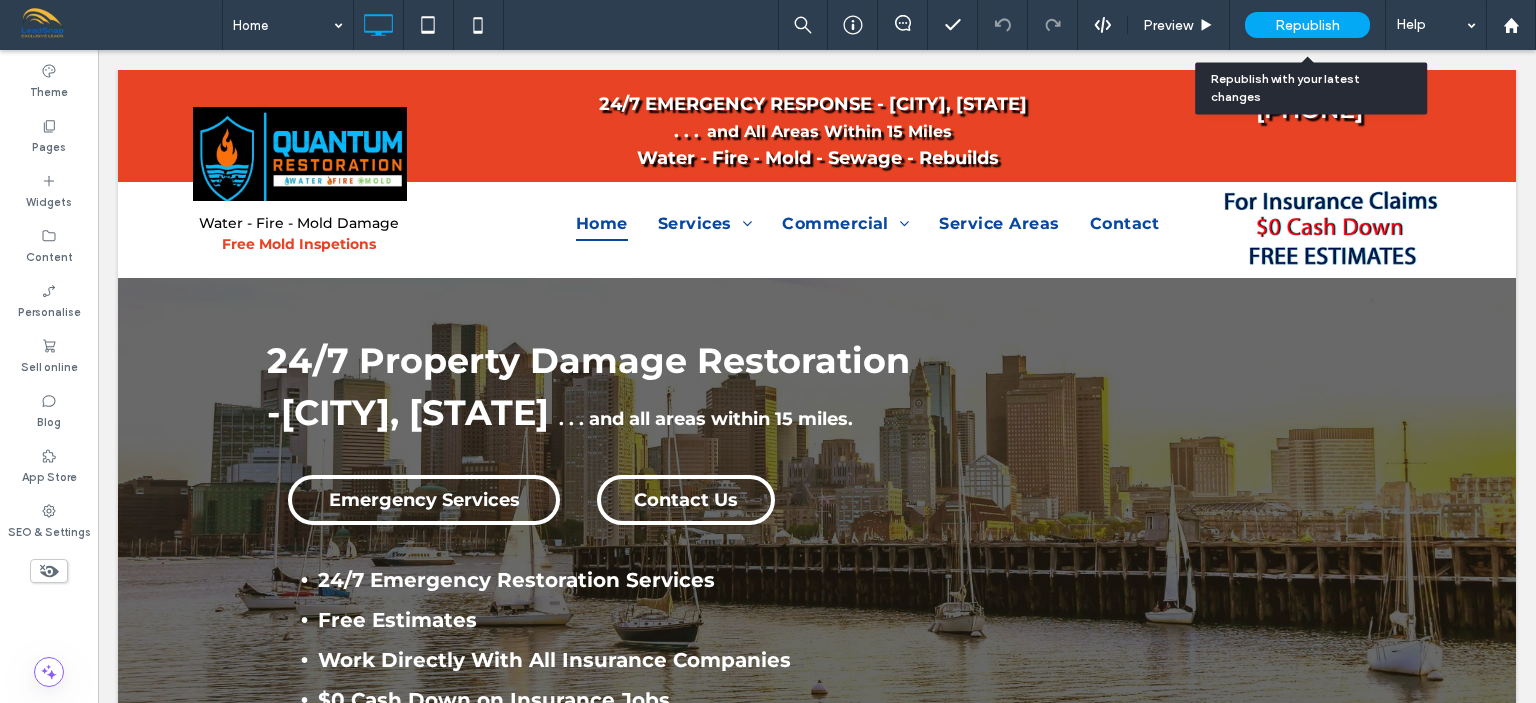 click on "Republish" at bounding box center (1307, 25) 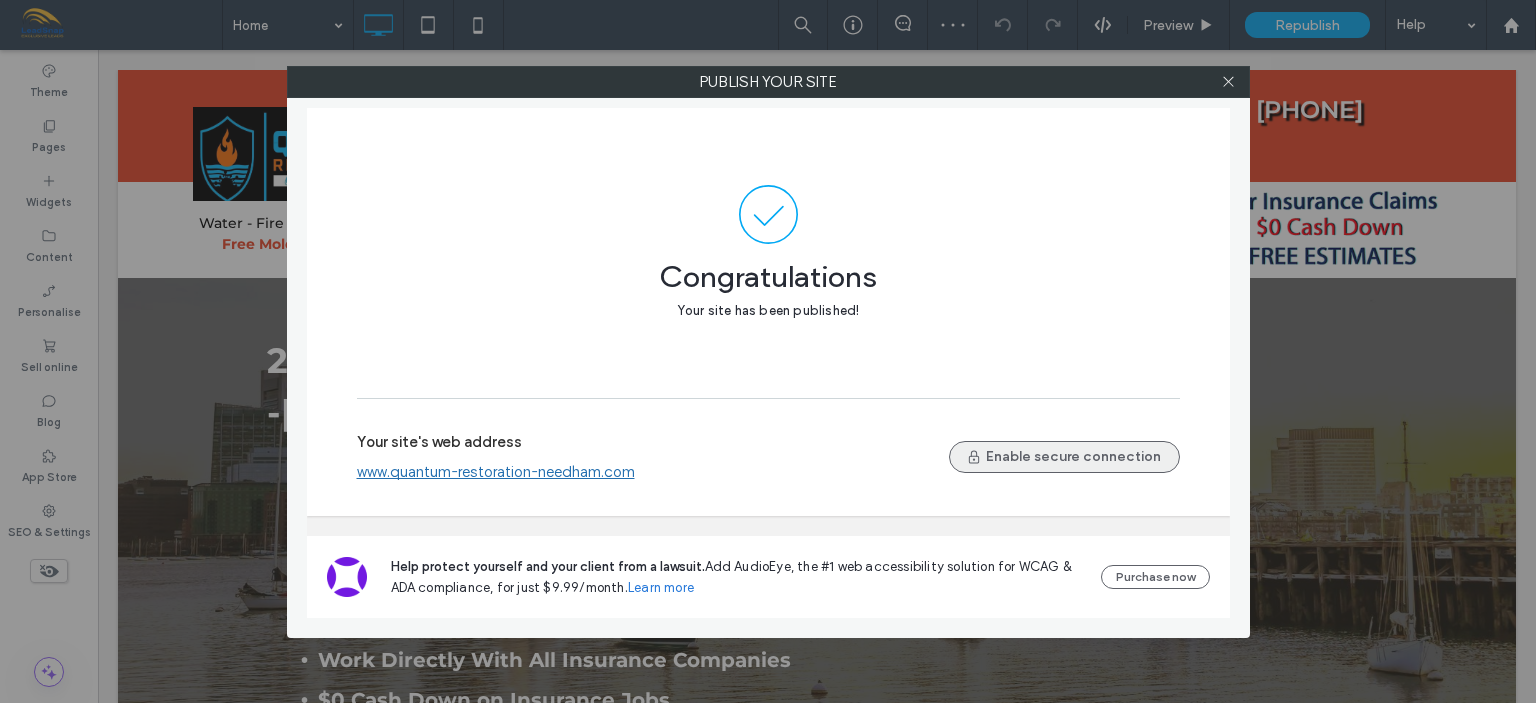 click on "Enable secure connection" at bounding box center [1064, 457] 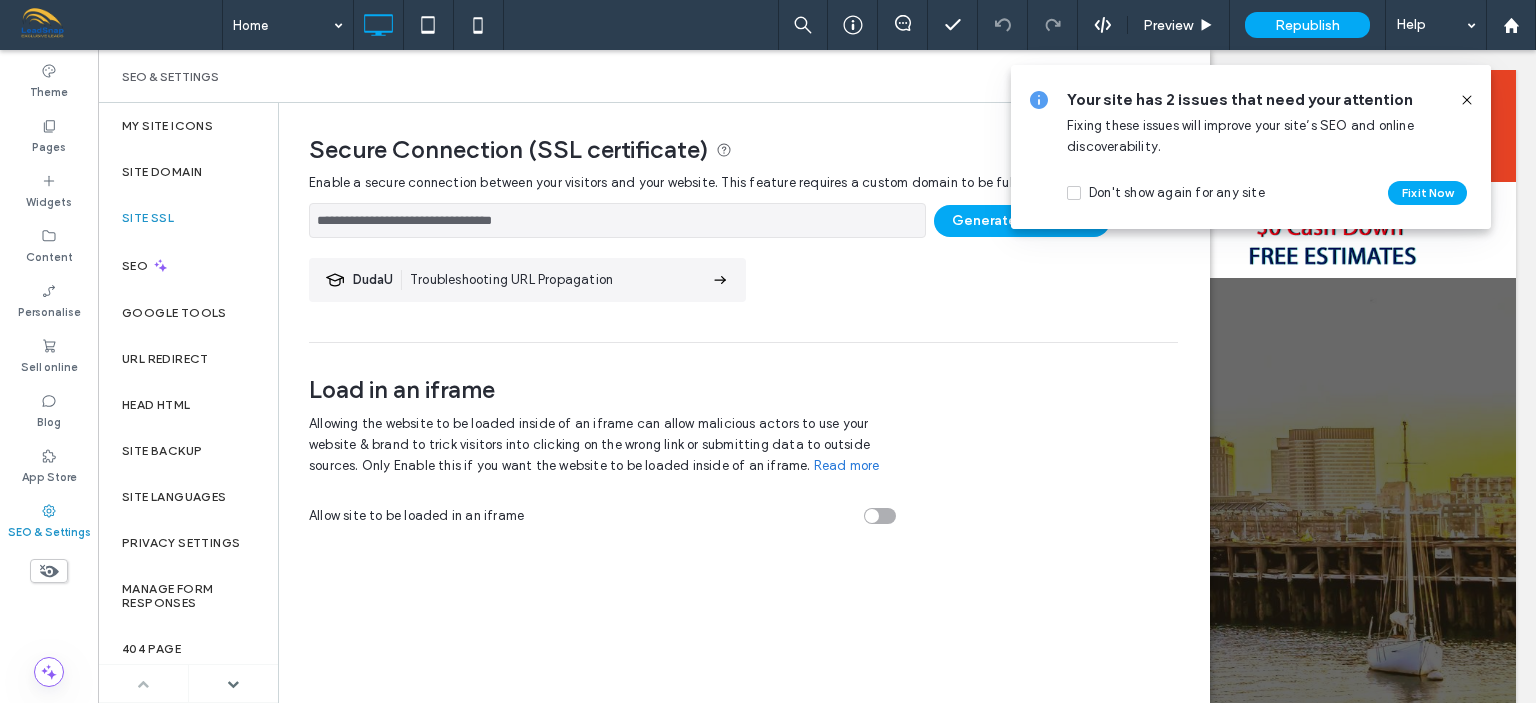 click 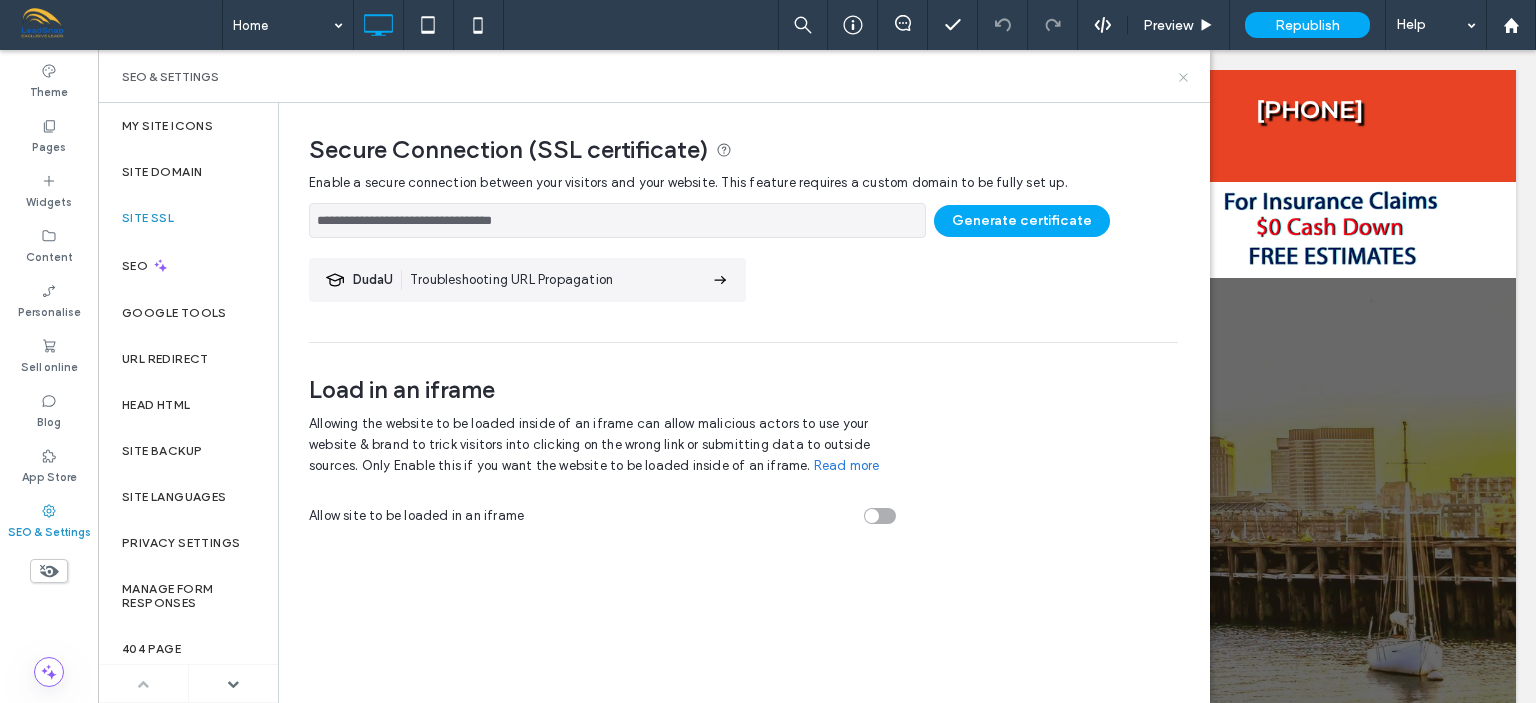 click 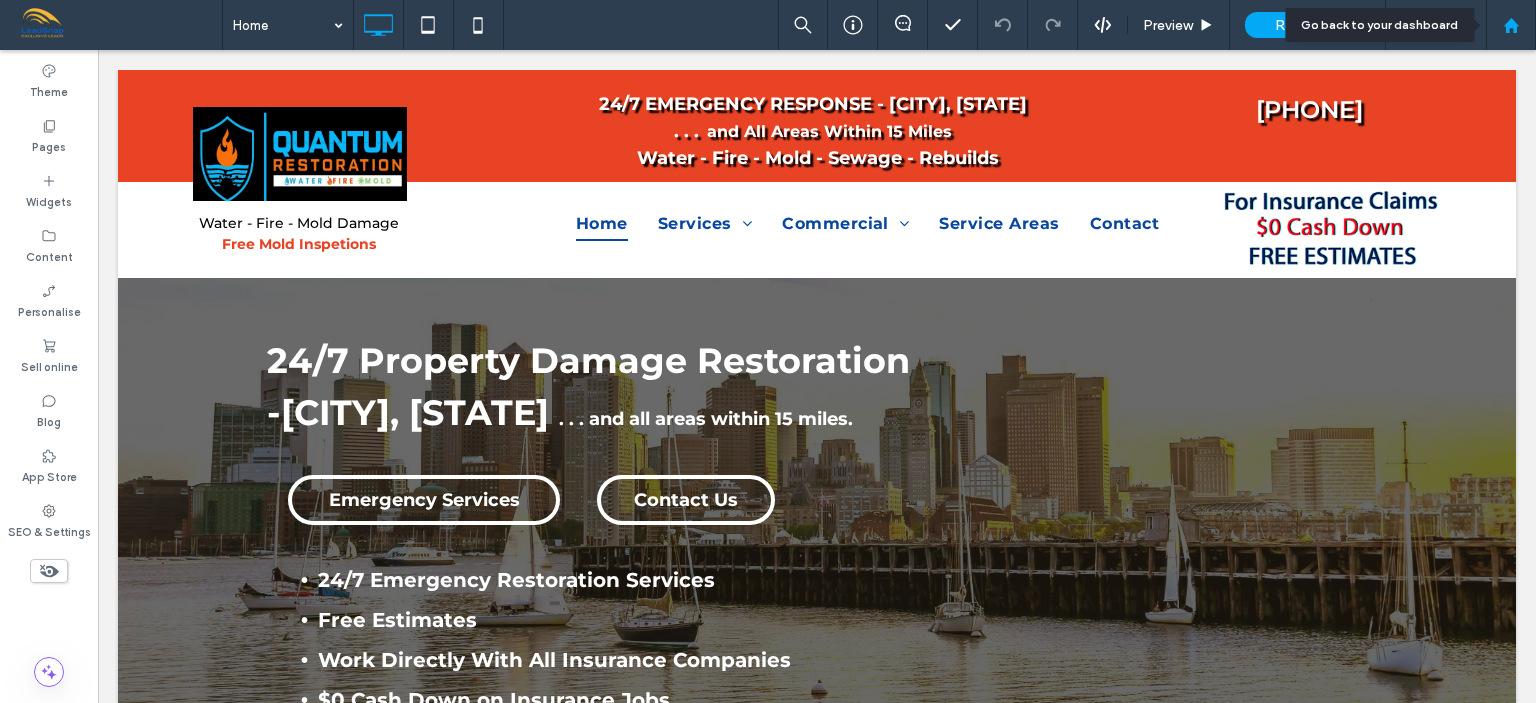 click 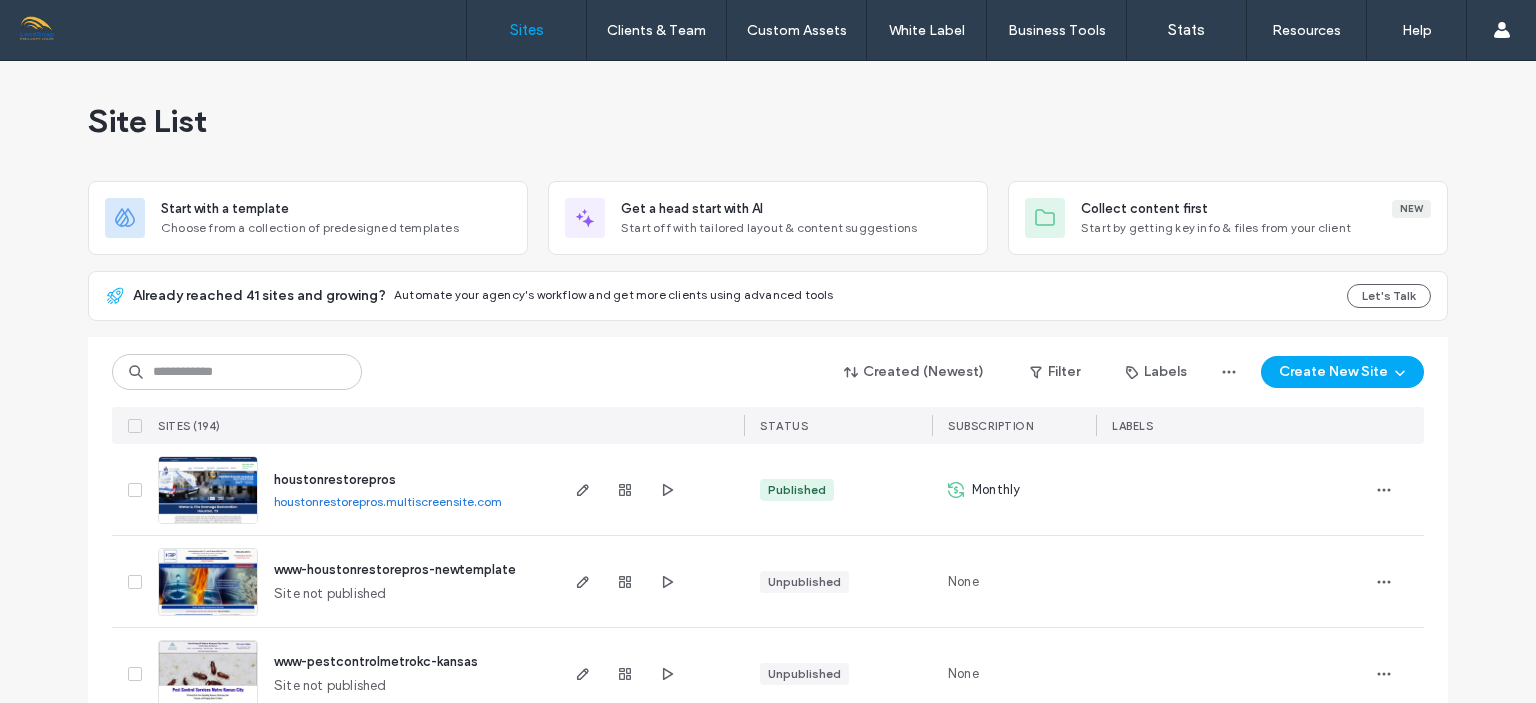 scroll, scrollTop: 0, scrollLeft: 0, axis: both 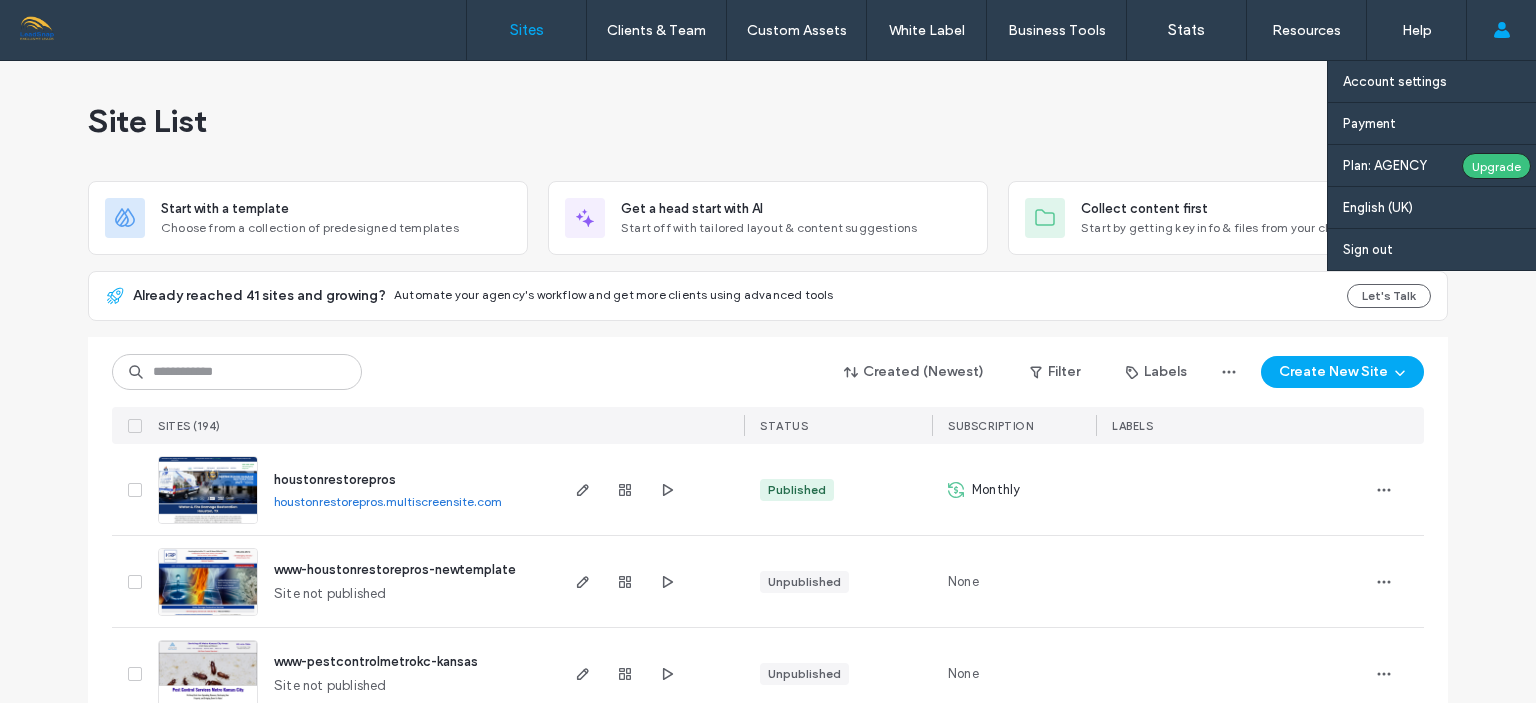 click 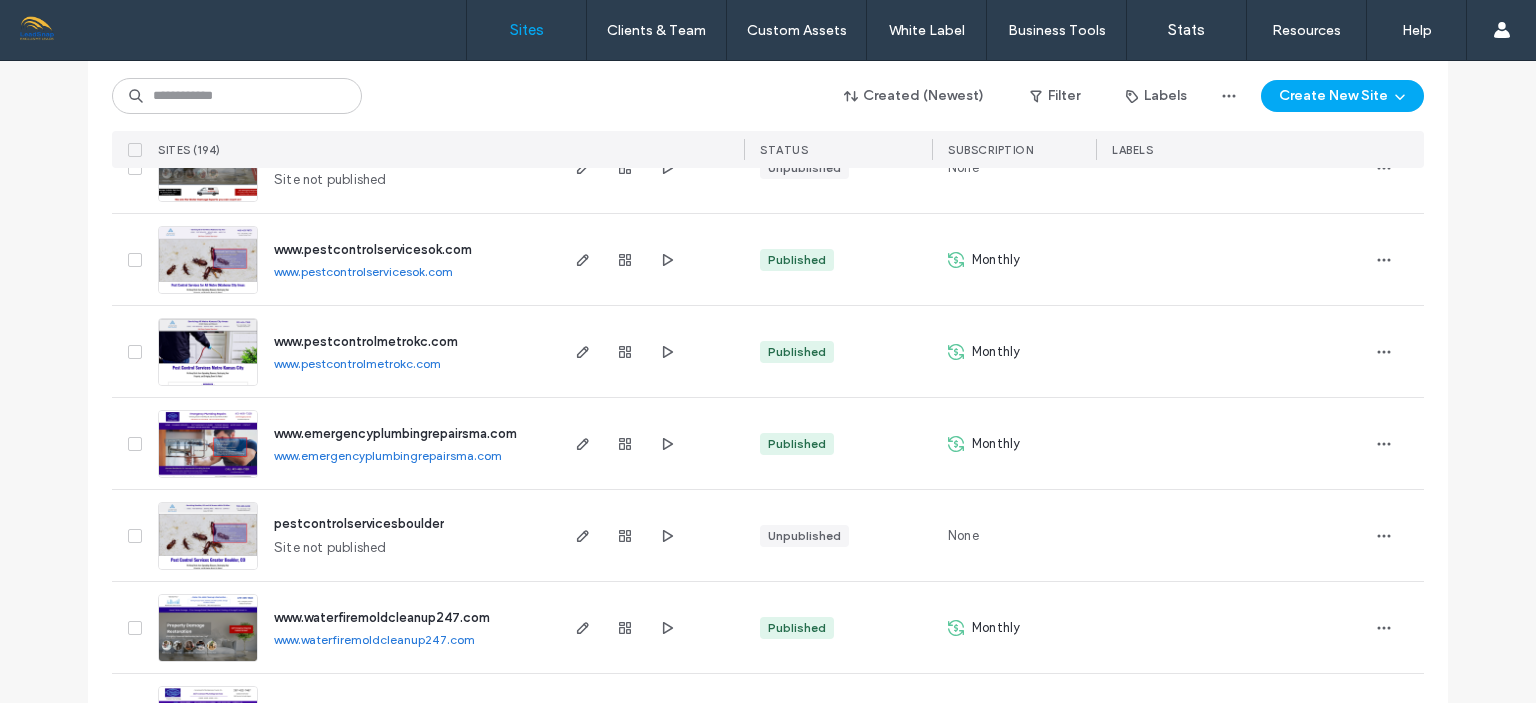 scroll, scrollTop: 1149, scrollLeft: 0, axis: vertical 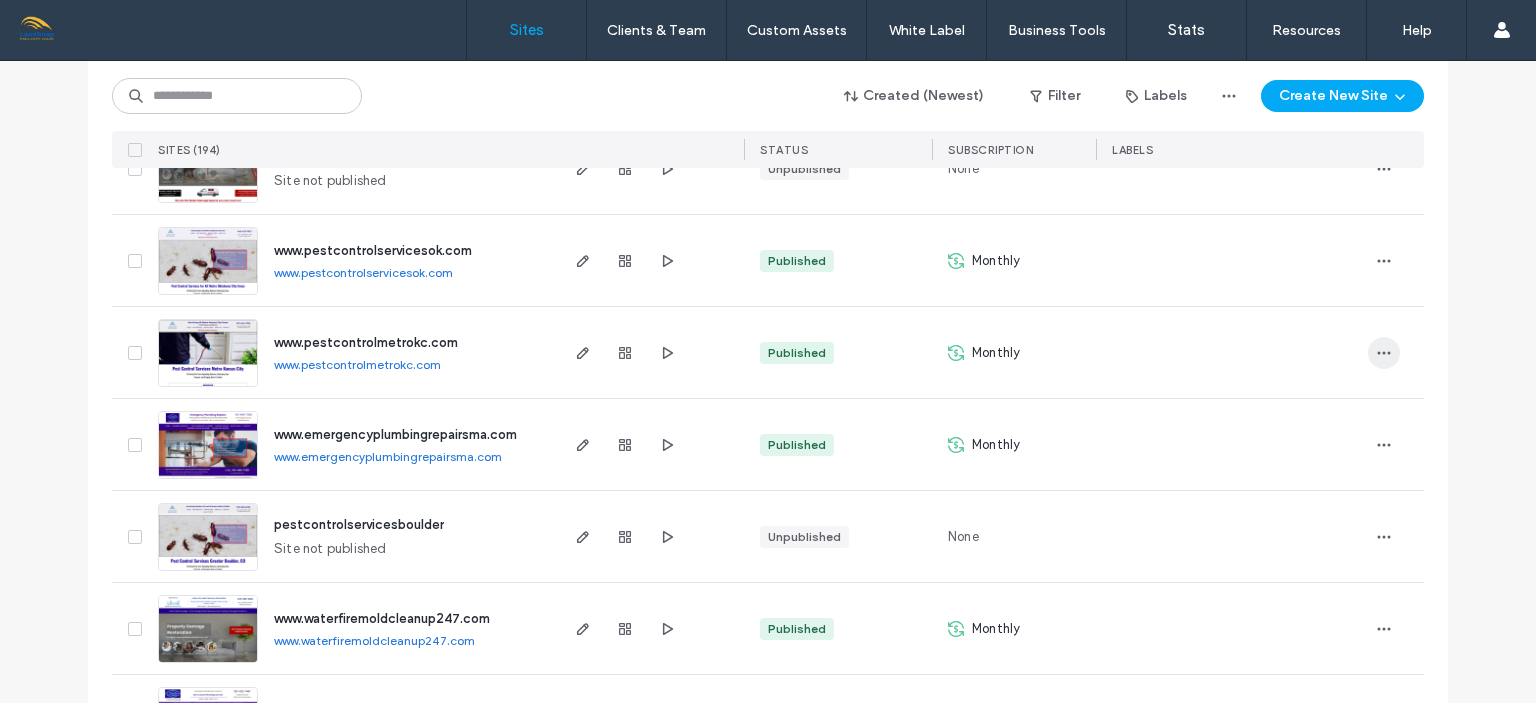 click 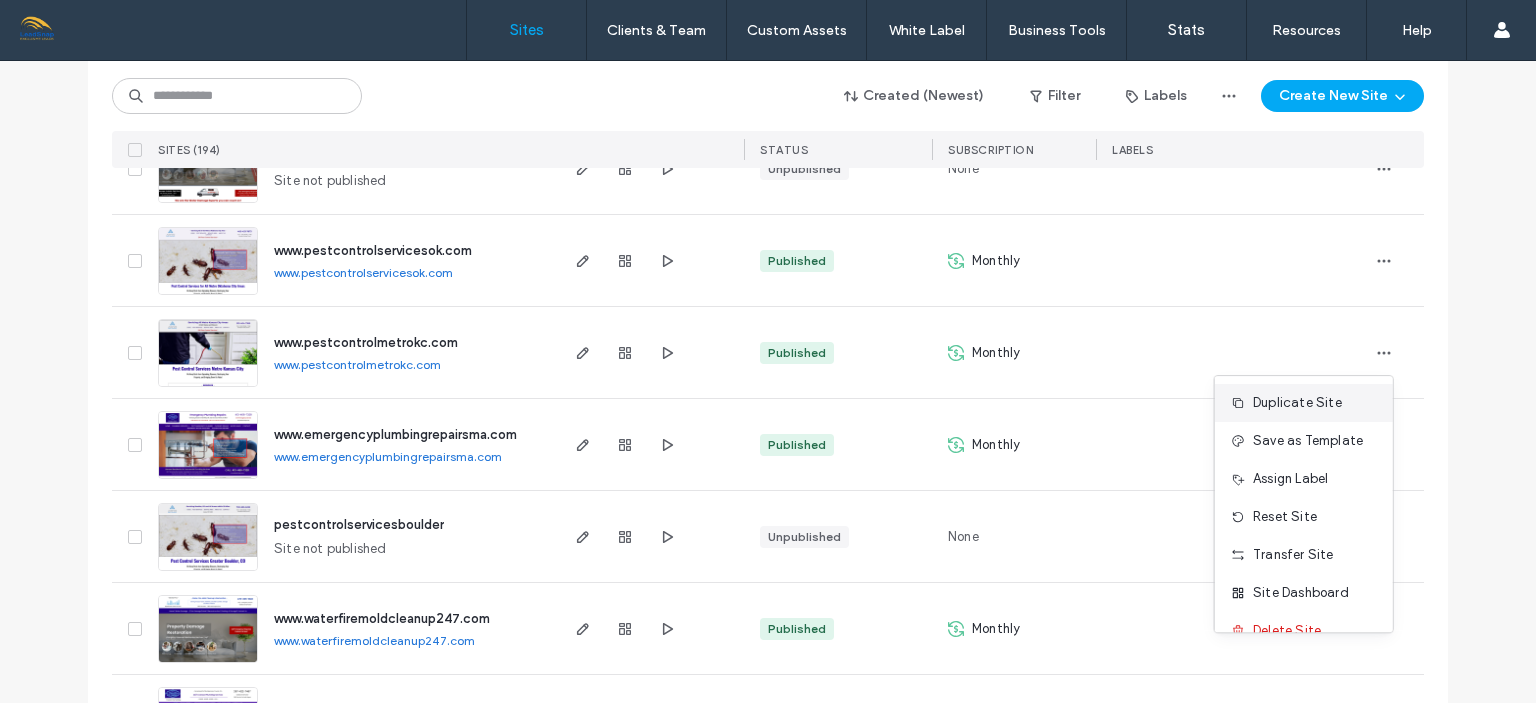 click on "Duplicate Site" at bounding box center (1297, 403) 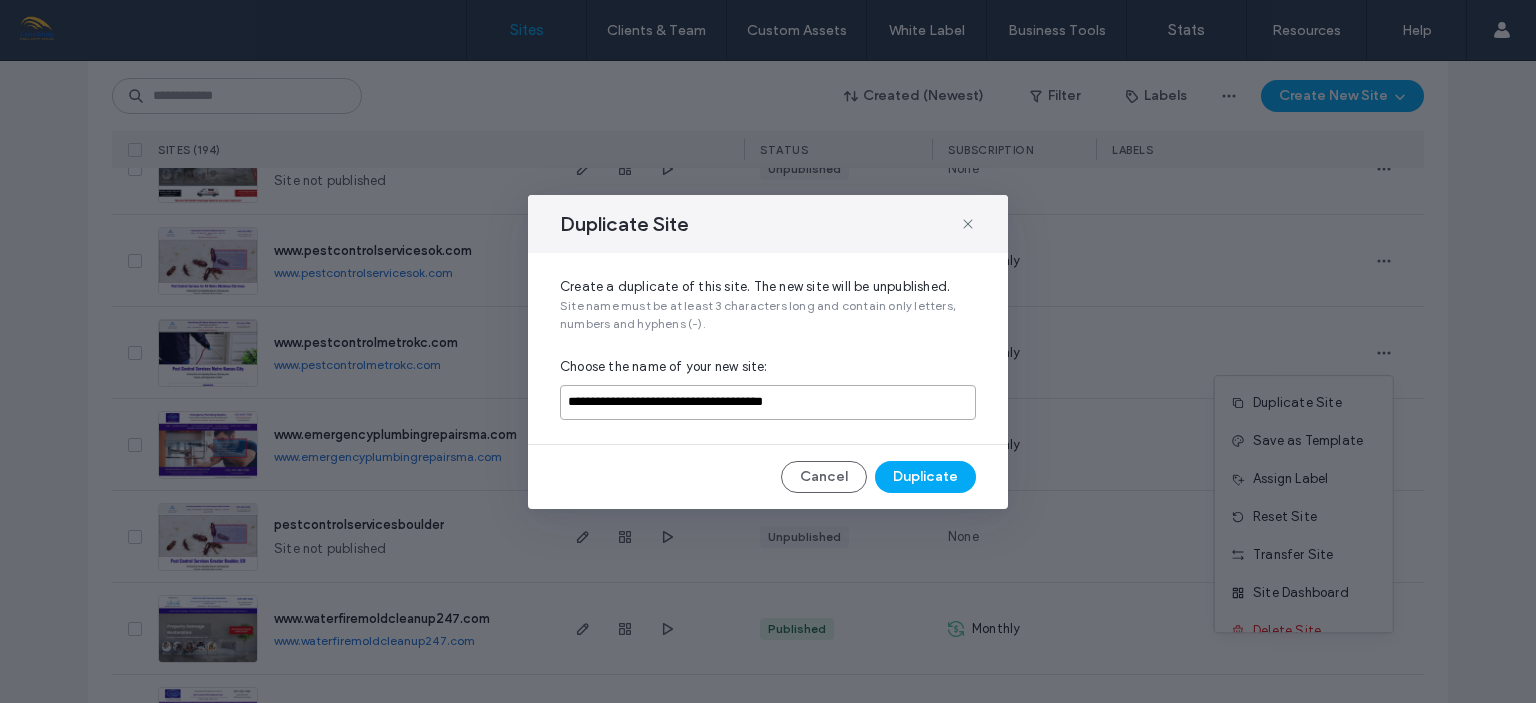 click on "**********" at bounding box center [768, 402] 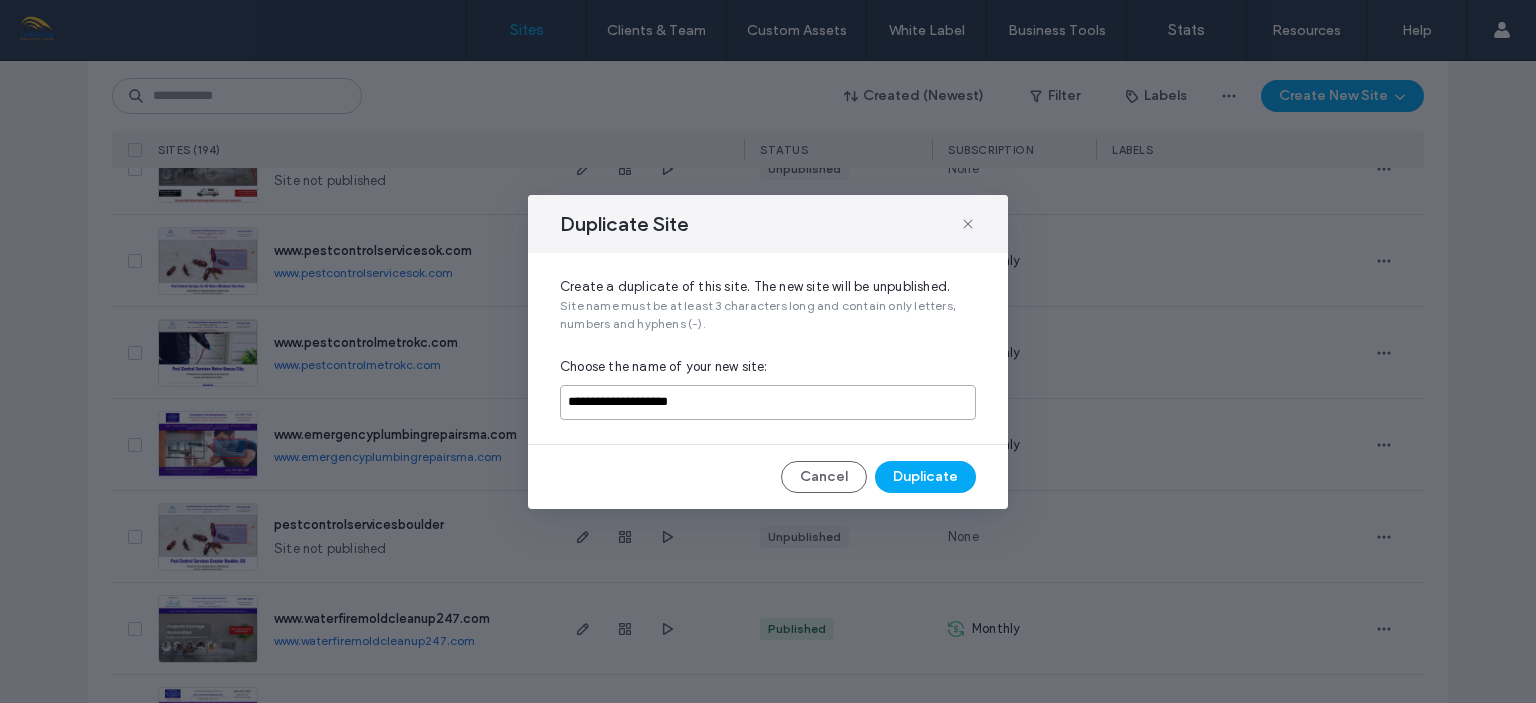click on "**********" at bounding box center [768, 402] 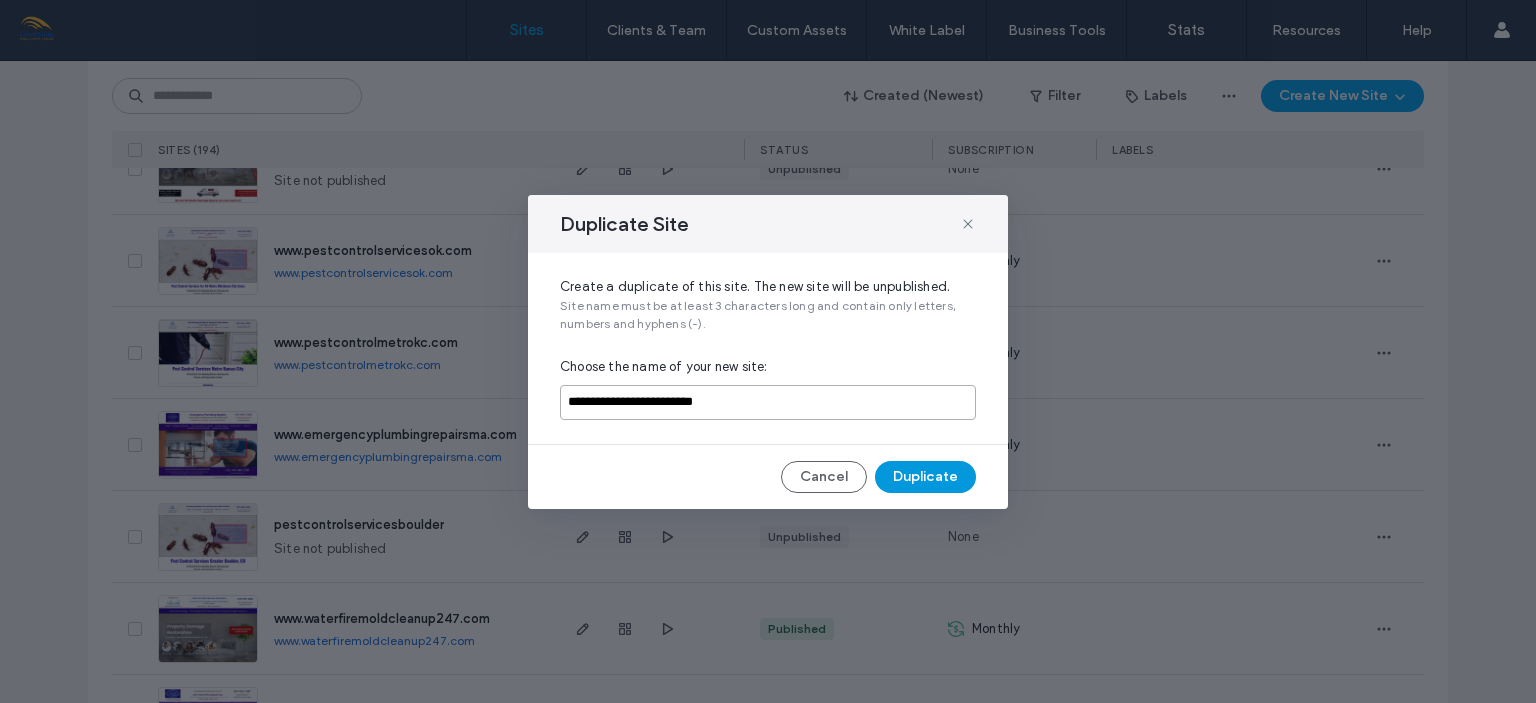type on "**********" 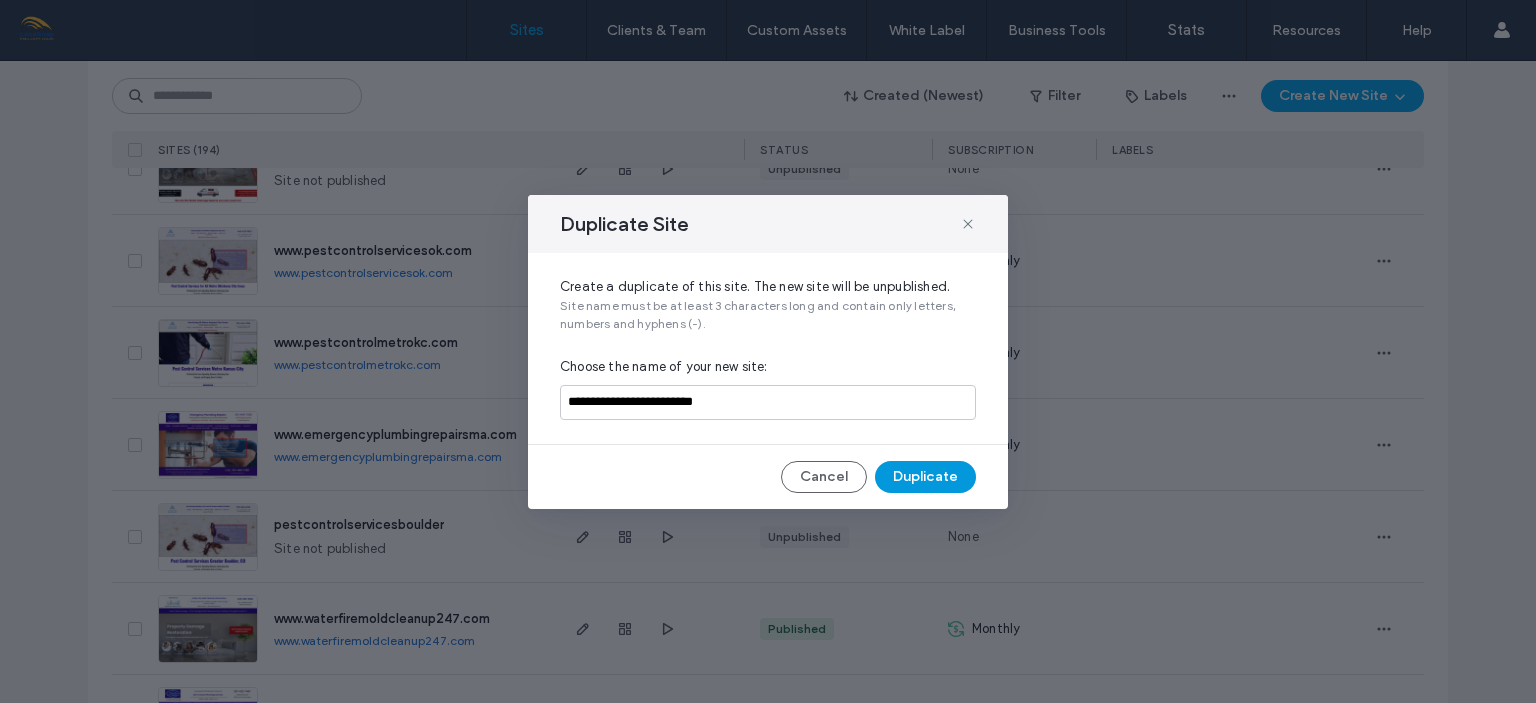 click on "Duplicate" at bounding box center [925, 477] 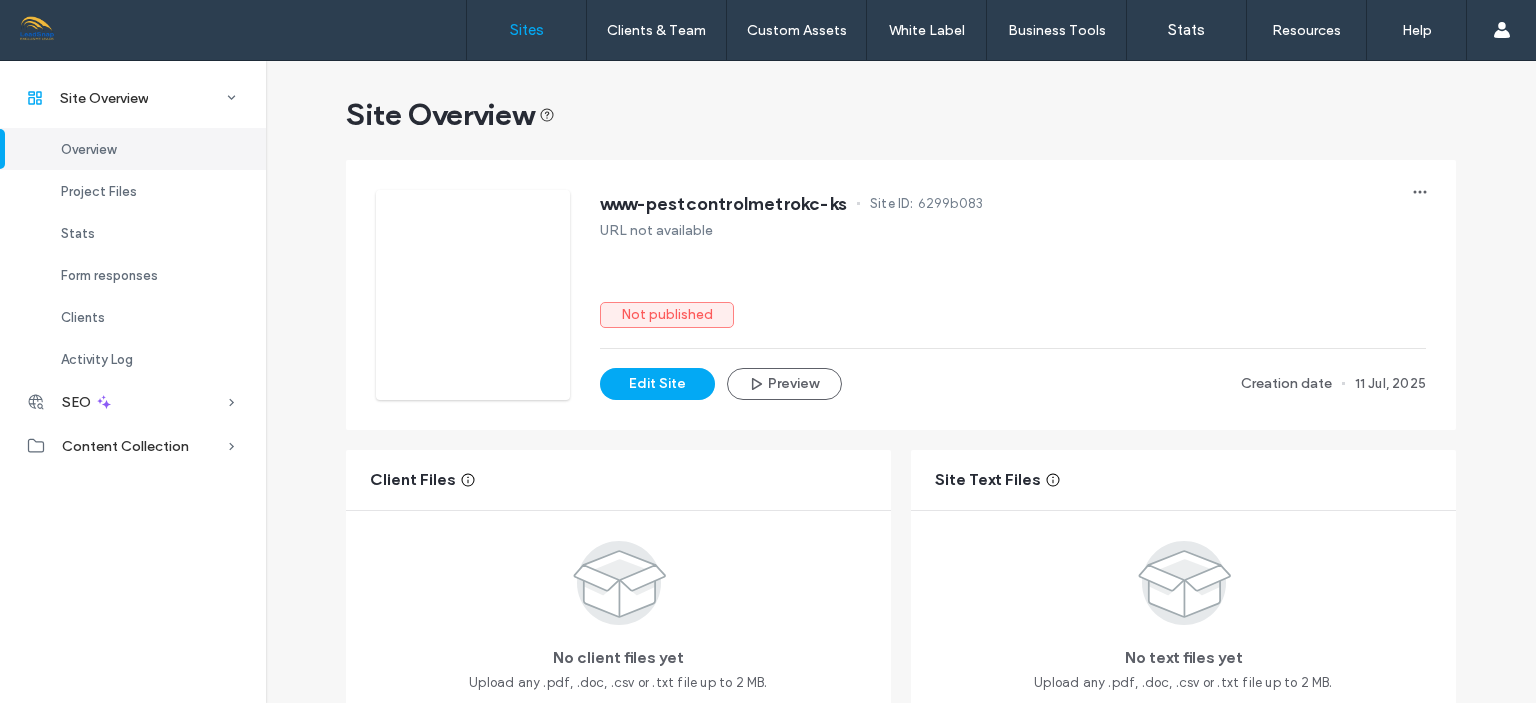 click on "Sites" at bounding box center [527, 30] 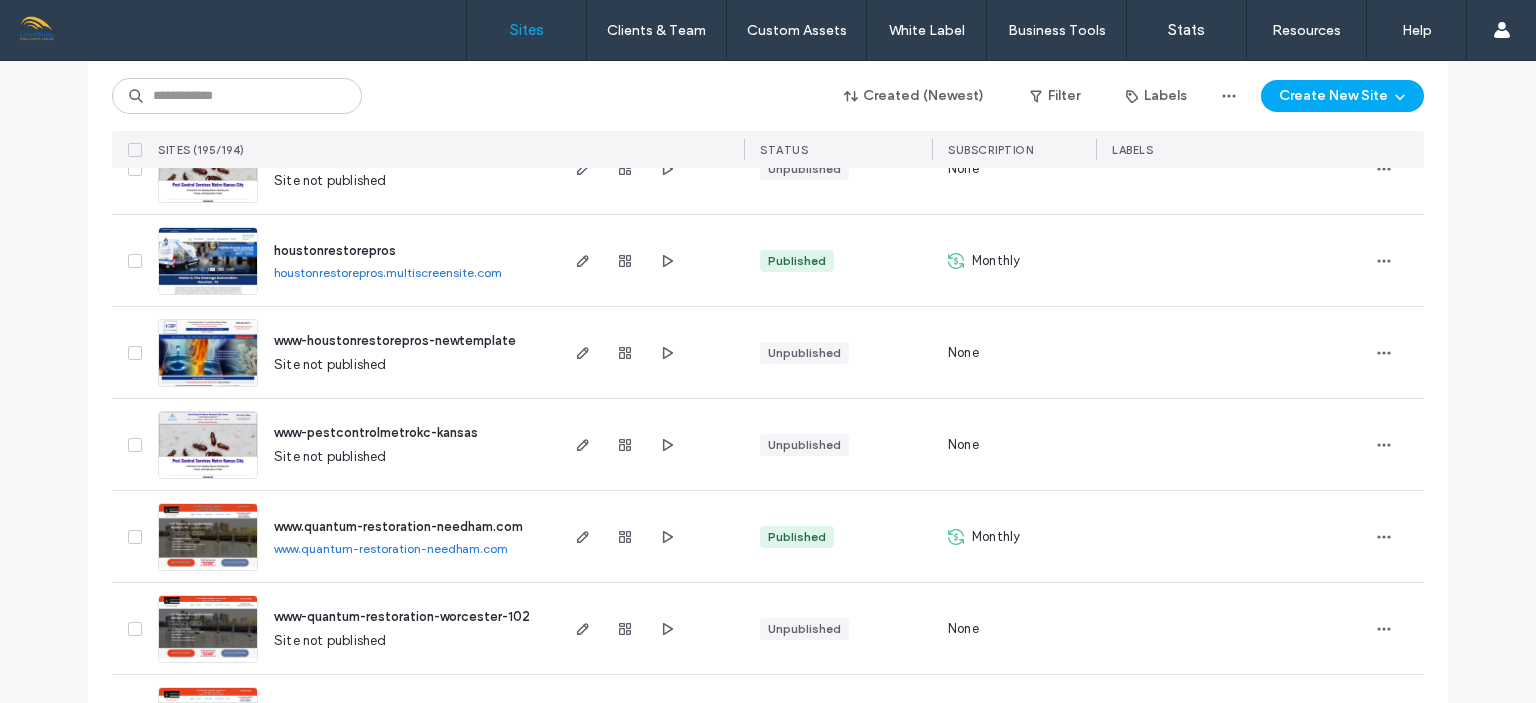 scroll, scrollTop: 330, scrollLeft: 0, axis: vertical 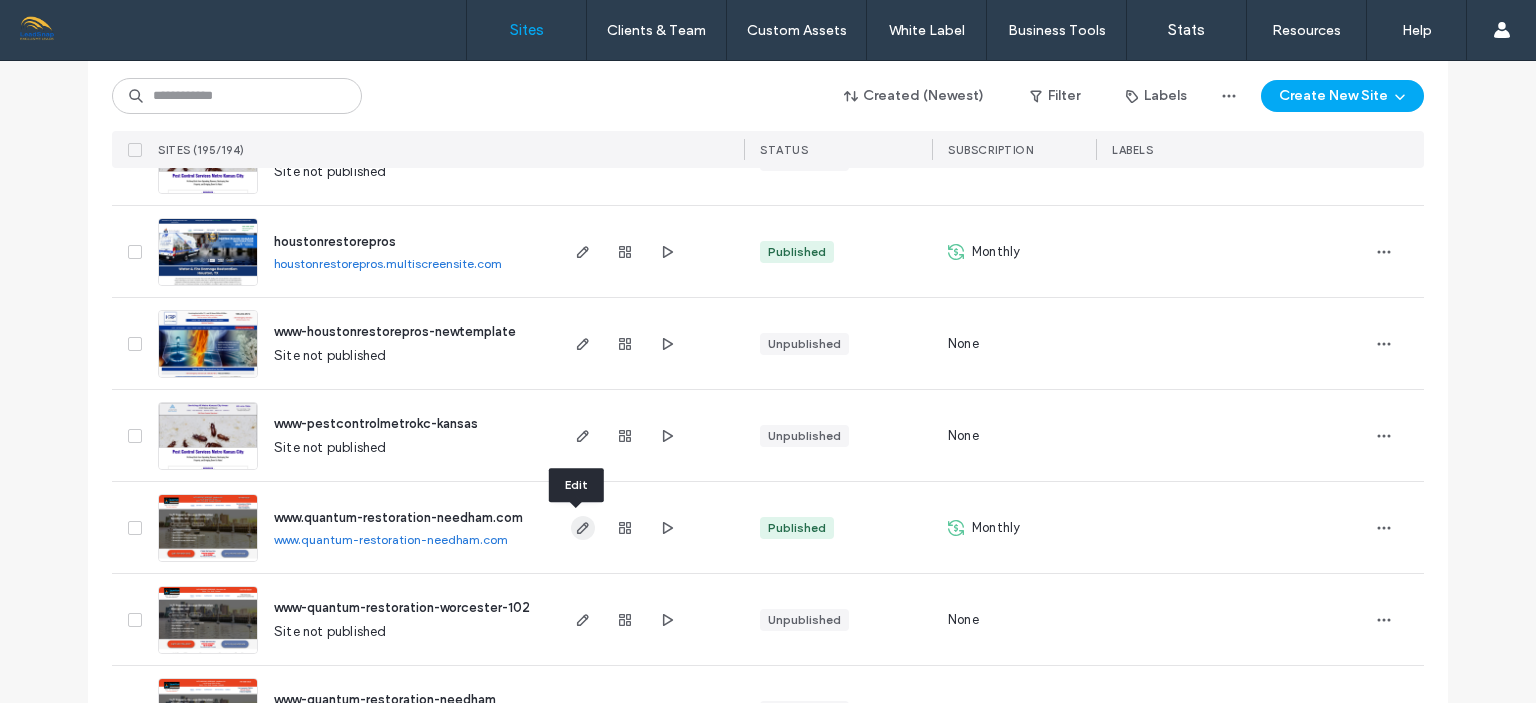 click 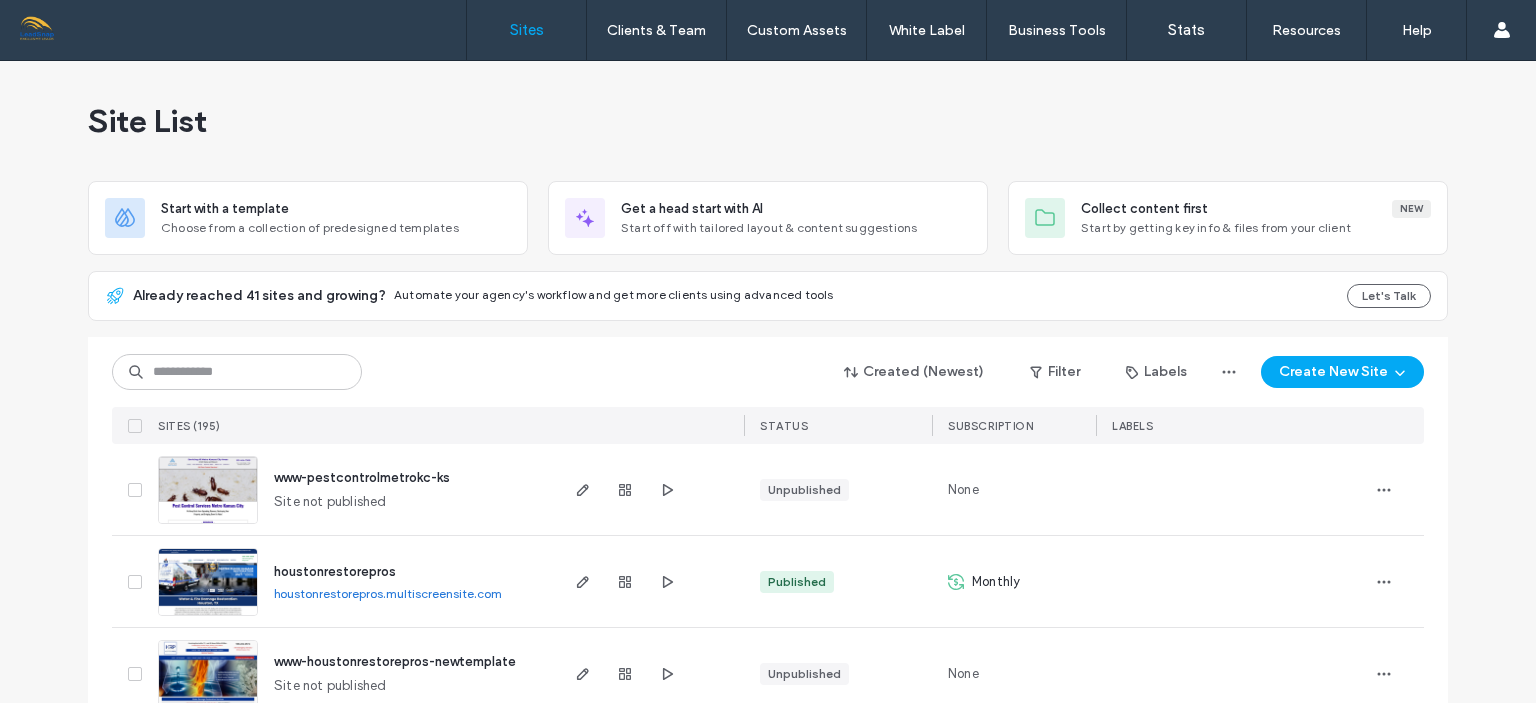 scroll, scrollTop: 0, scrollLeft: 0, axis: both 